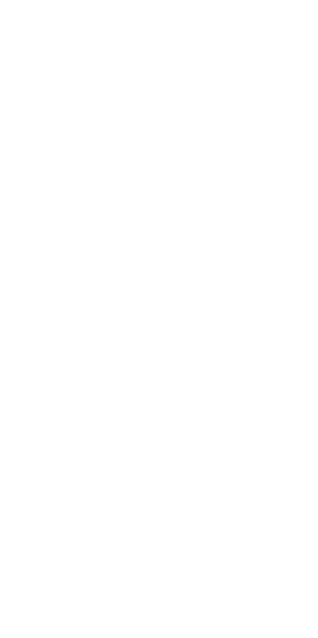 scroll, scrollTop: 0, scrollLeft: 0, axis: both 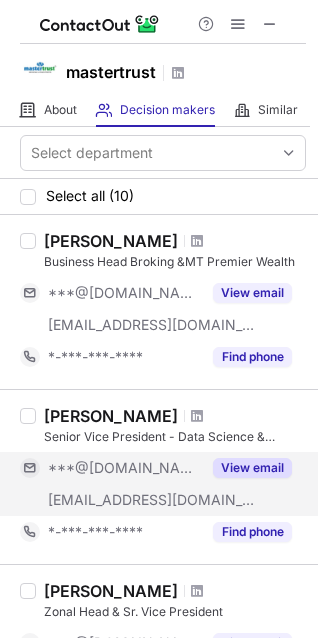 click on "View email" at bounding box center [252, 468] 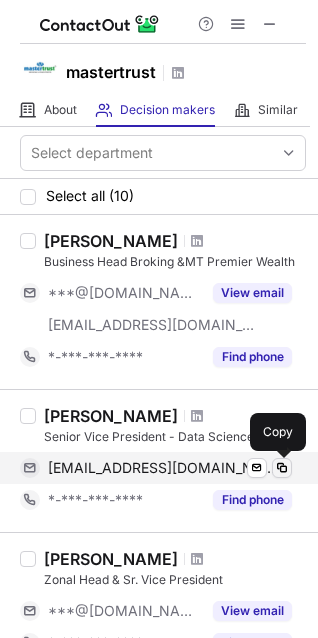 click at bounding box center (282, 468) 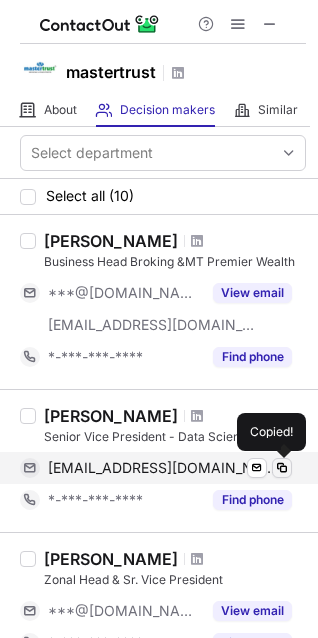 type 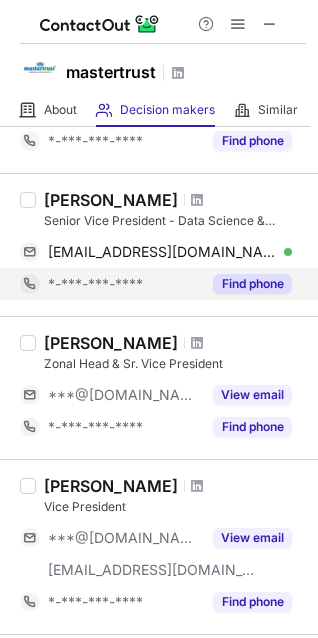 scroll, scrollTop: 224, scrollLeft: 0, axis: vertical 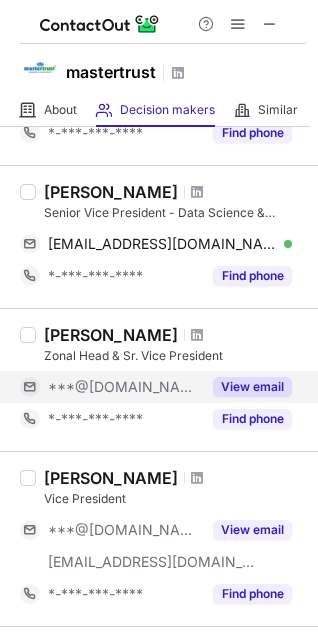 click on "View email" at bounding box center (252, 387) 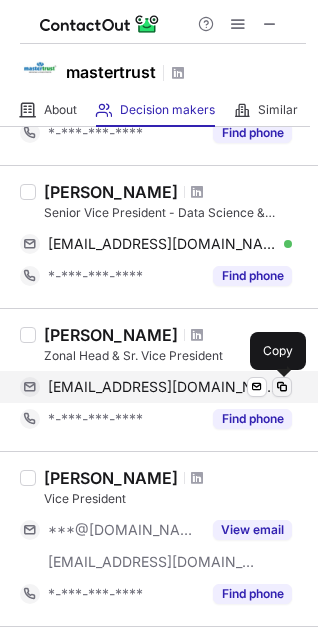 type 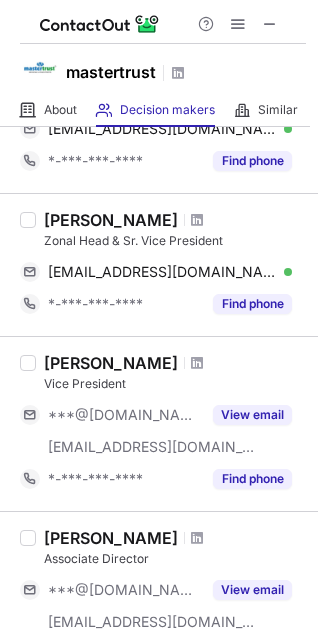 scroll, scrollTop: 340, scrollLeft: 0, axis: vertical 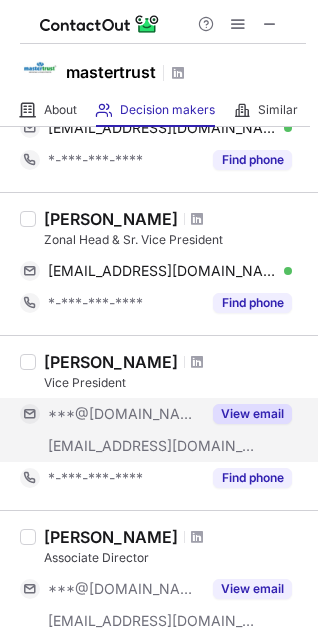 click on "View email" at bounding box center (252, 414) 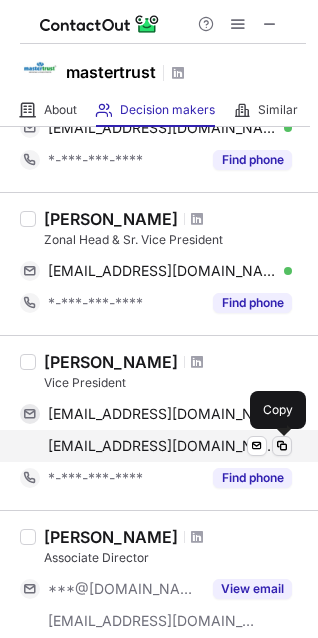 click at bounding box center (282, 446) 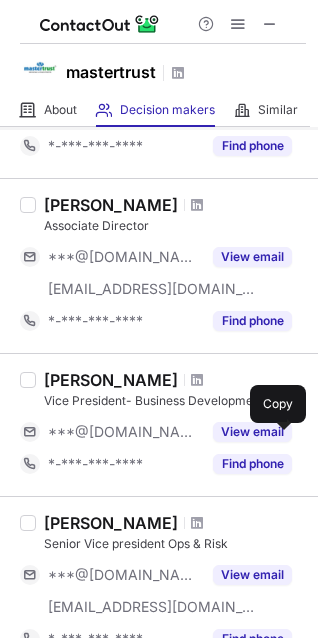 scroll, scrollTop: 675, scrollLeft: 0, axis: vertical 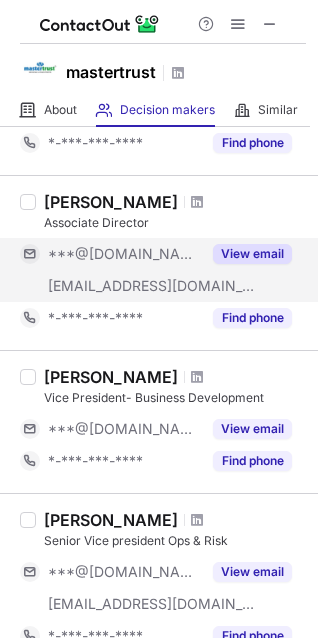 click on "View email" at bounding box center [252, 254] 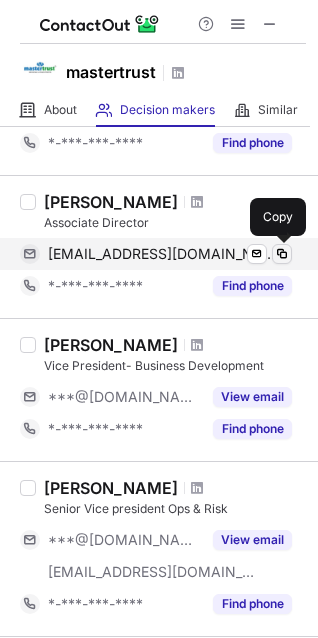 click at bounding box center (282, 254) 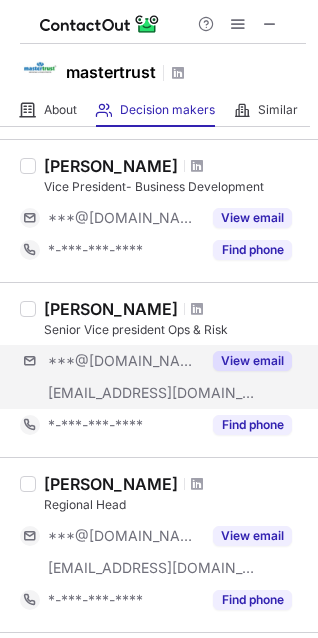 scroll, scrollTop: 855, scrollLeft: 0, axis: vertical 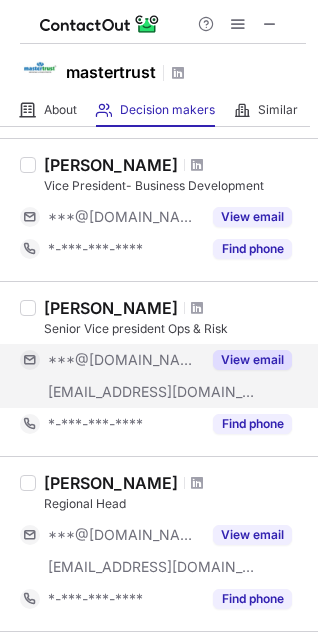 click on "View email" at bounding box center (252, 360) 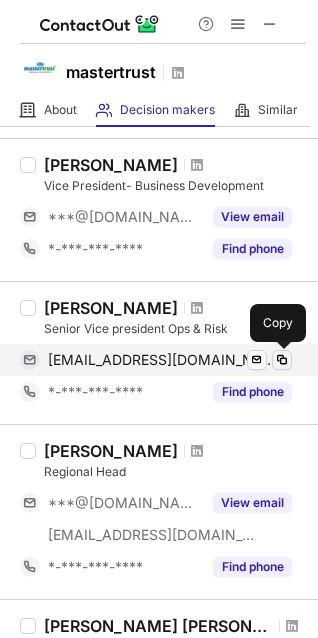 click at bounding box center [282, 360] 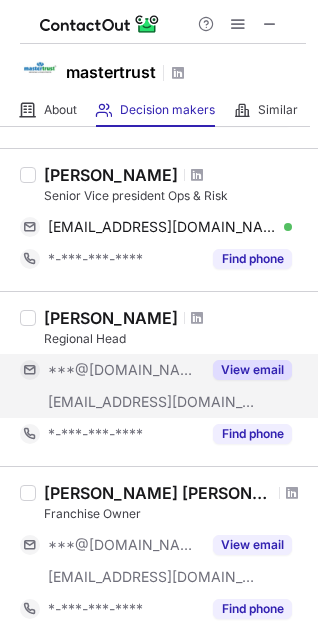scroll, scrollTop: 1038, scrollLeft: 0, axis: vertical 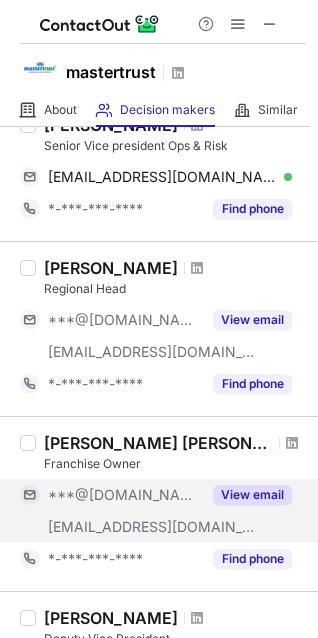 click on "View email" at bounding box center [252, 495] 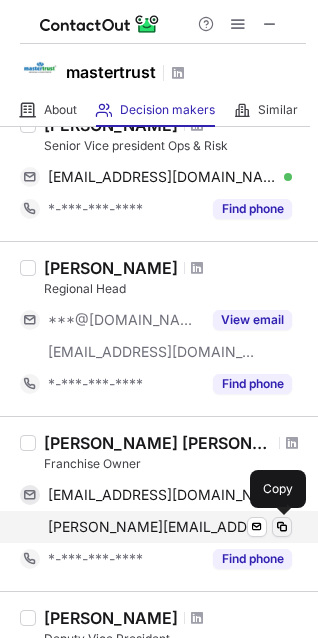 click at bounding box center [282, 527] 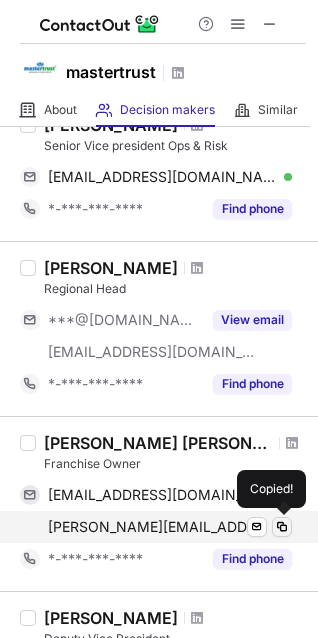 type 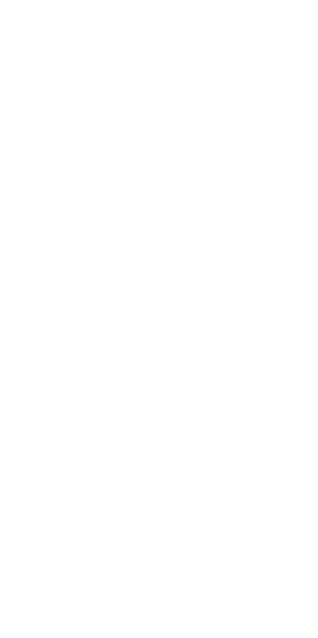 scroll, scrollTop: 0, scrollLeft: 0, axis: both 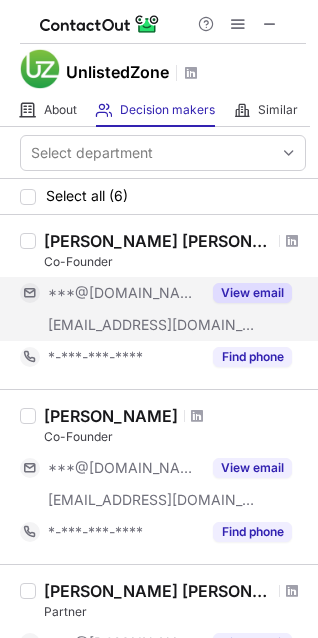 click on "View email" at bounding box center (252, 293) 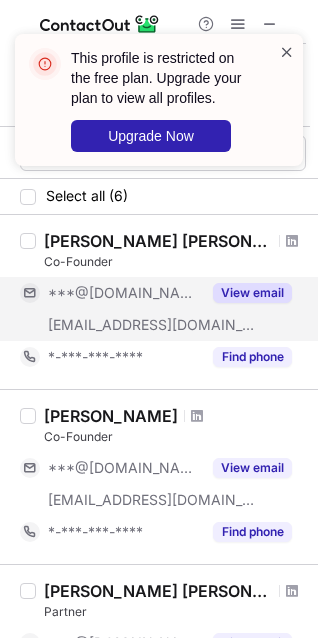 click at bounding box center (287, 52) 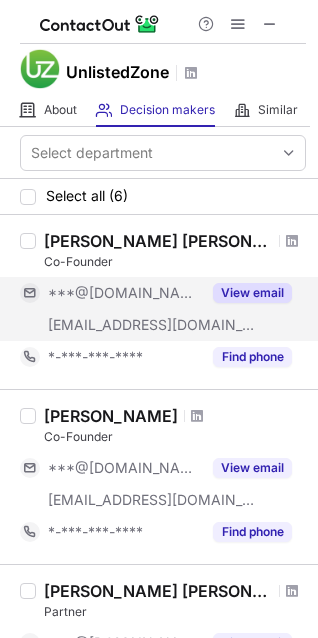 click on "This profile is restricted on the free plan. Upgrade your plan to view all profiles. Upgrade Now" at bounding box center (159, 34) 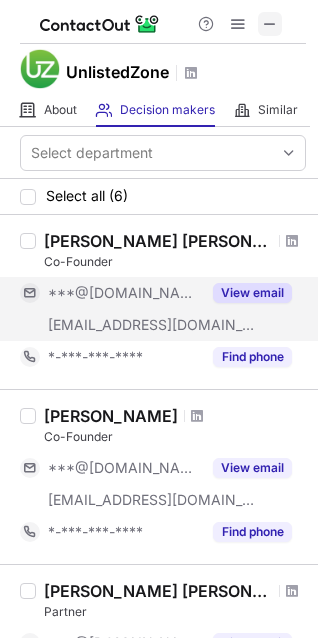 click at bounding box center (270, 24) 